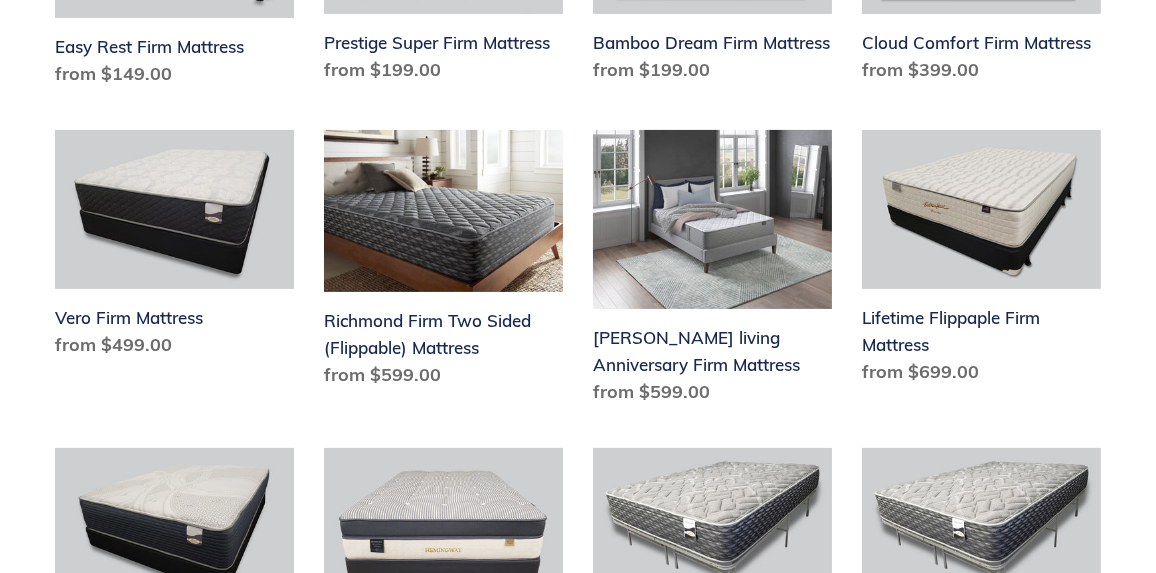 scroll, scrollTop: 600, scrollLeft: 0, axis: vertical 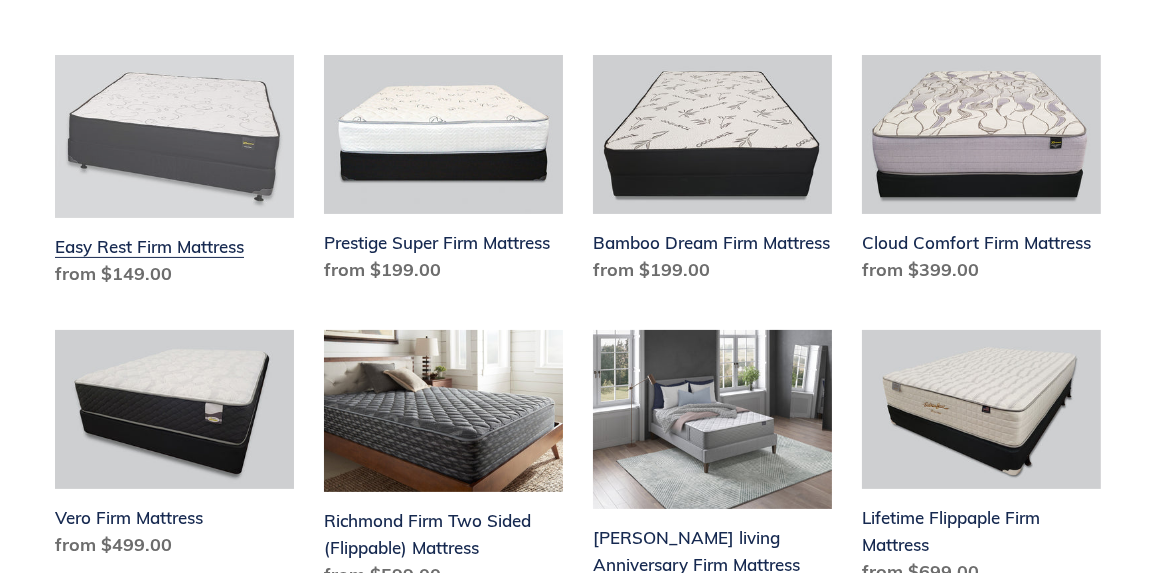 click on "Easy Rest Firm Mattress" at bounding box center [174, 175] 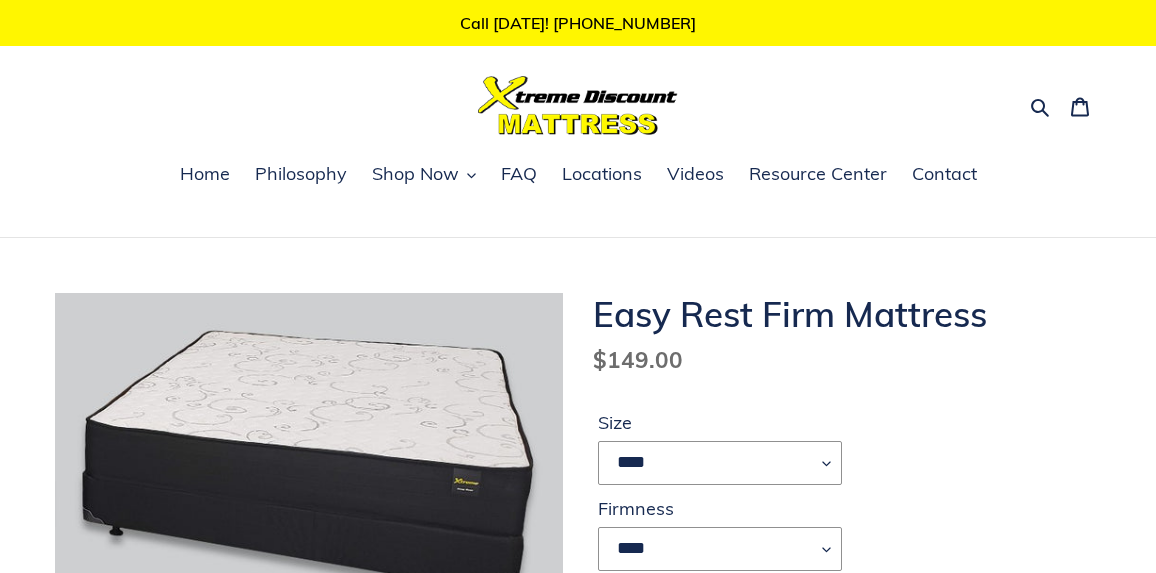 scroll, scrollTop: 0, scrollLeft: 0, axis: both 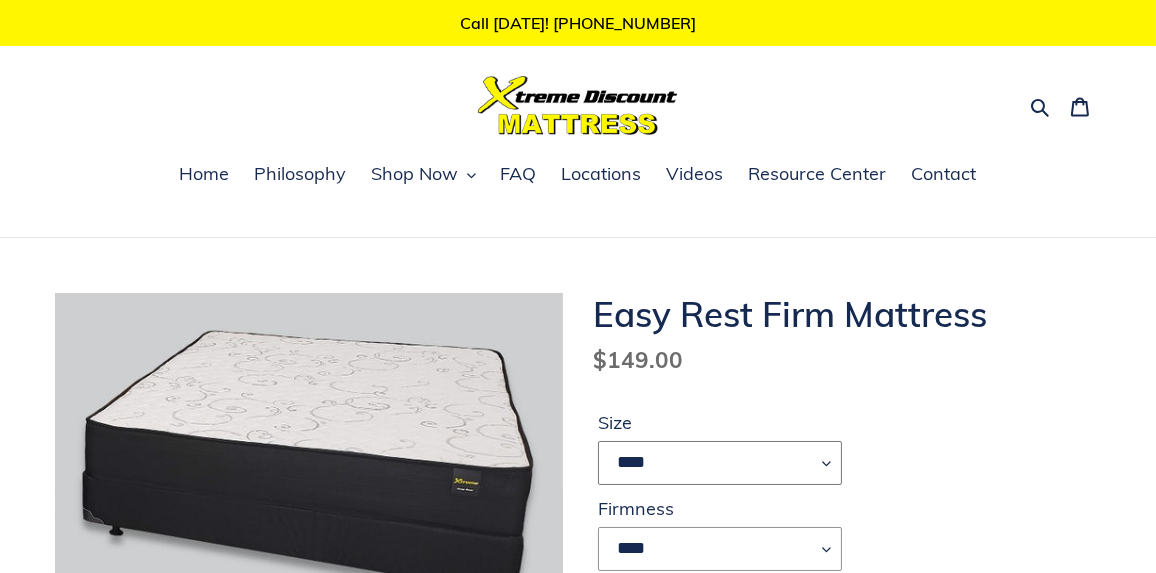 click on "**** ******* **** ***** ****" at bounding box center [720, 463] 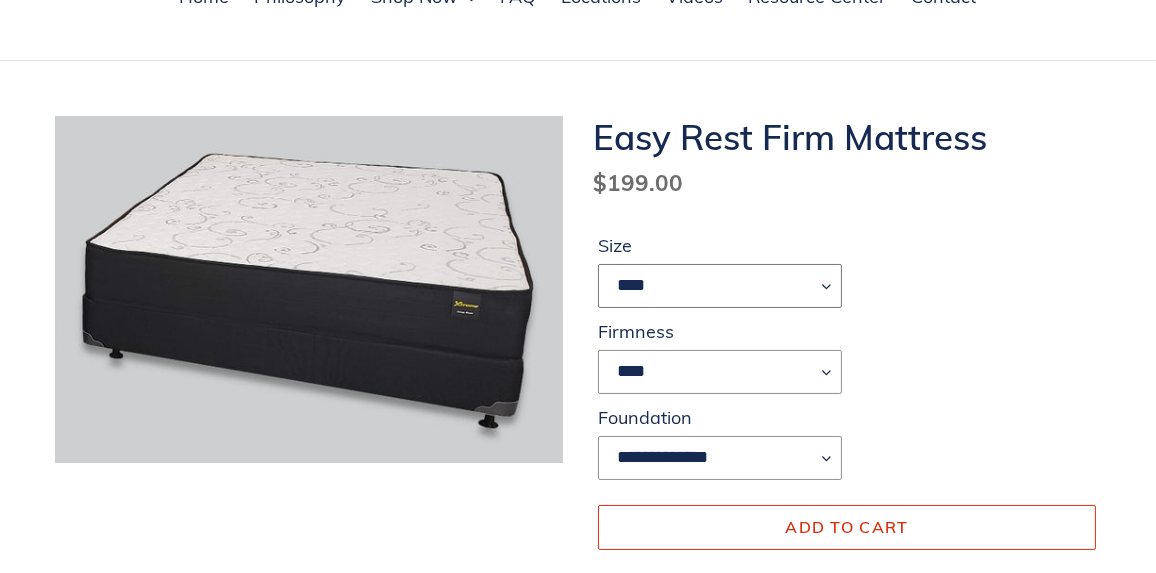 scroll, scrollTop: 200, scrollLeft: 0, axis: vertical 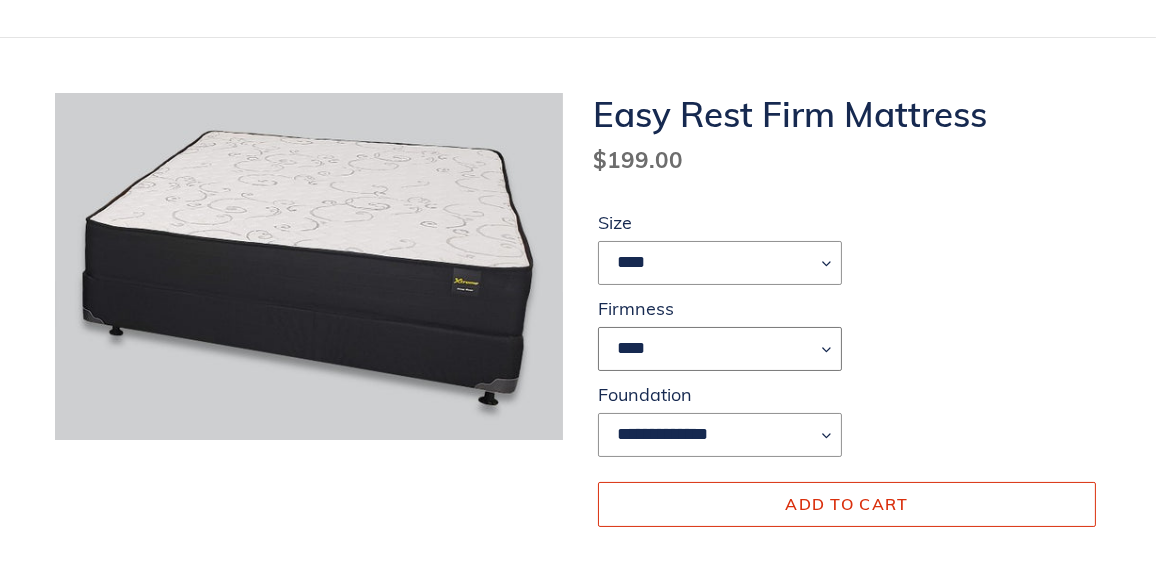 click on "****" at bounding box center [720, 349] 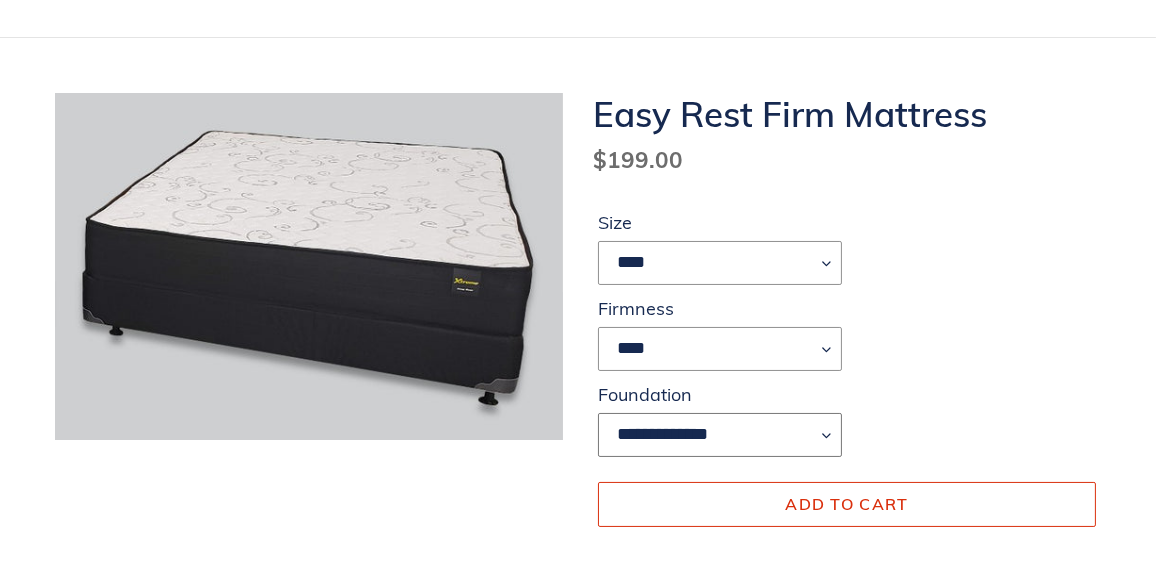 click on "**********" at bounding box center (720, 435) 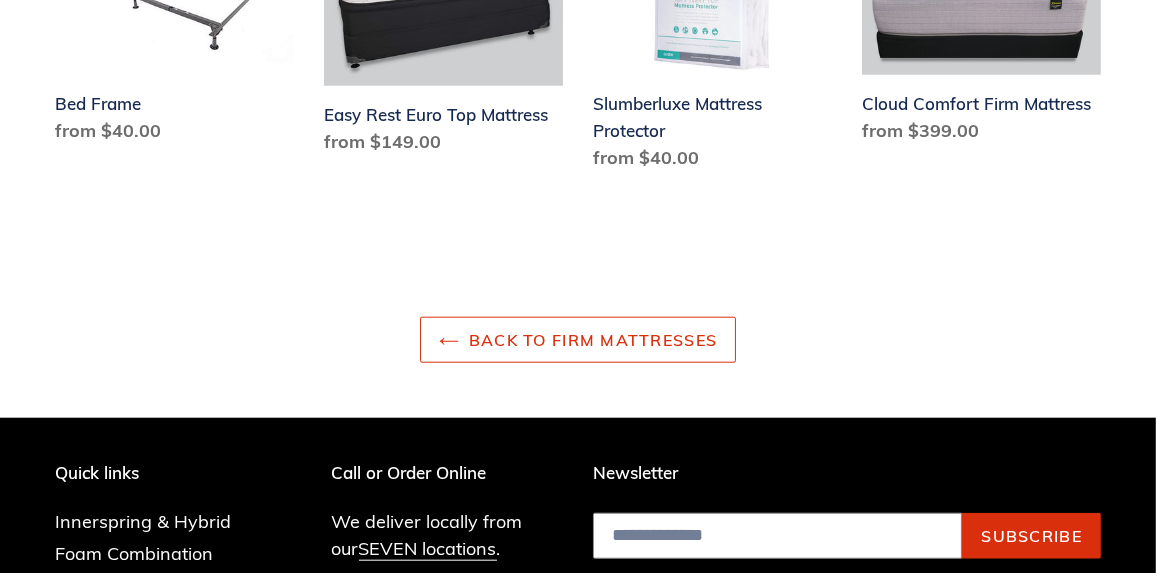 scroll, scrollTop: 2848, scrollLeft: 0, axis: vertical 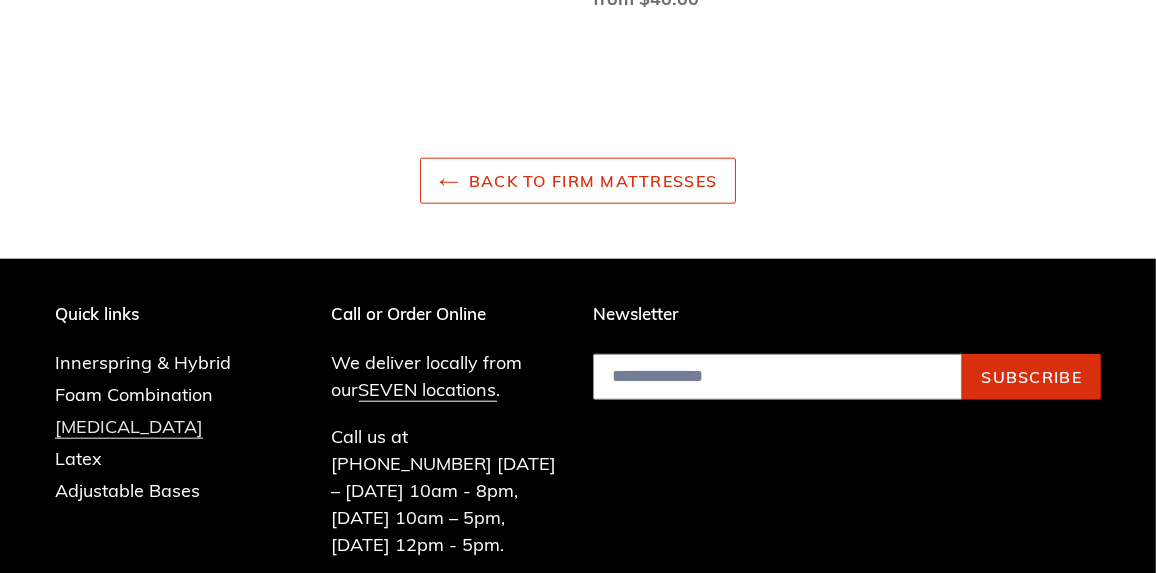 click on "[MEDICAL_DATA]" at bounding box center [129, 427] 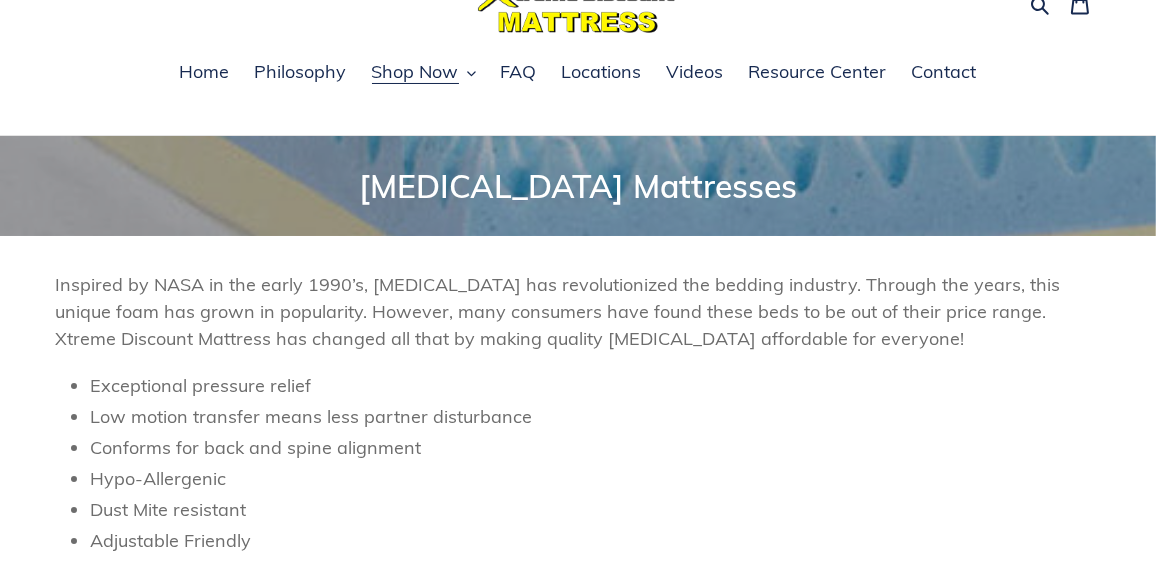 scroll, scrollTop: 100, scrollLeft: 0, axis: vertical 